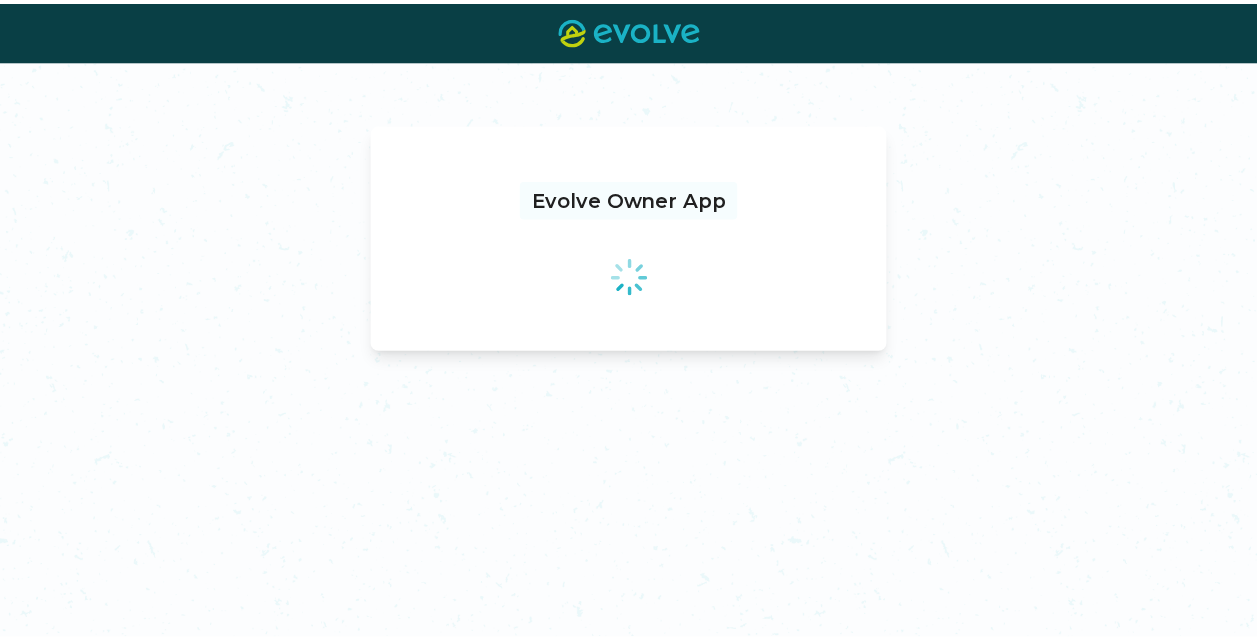 scroll, scrollTop: 0, scrollLeft: 0, axis: both 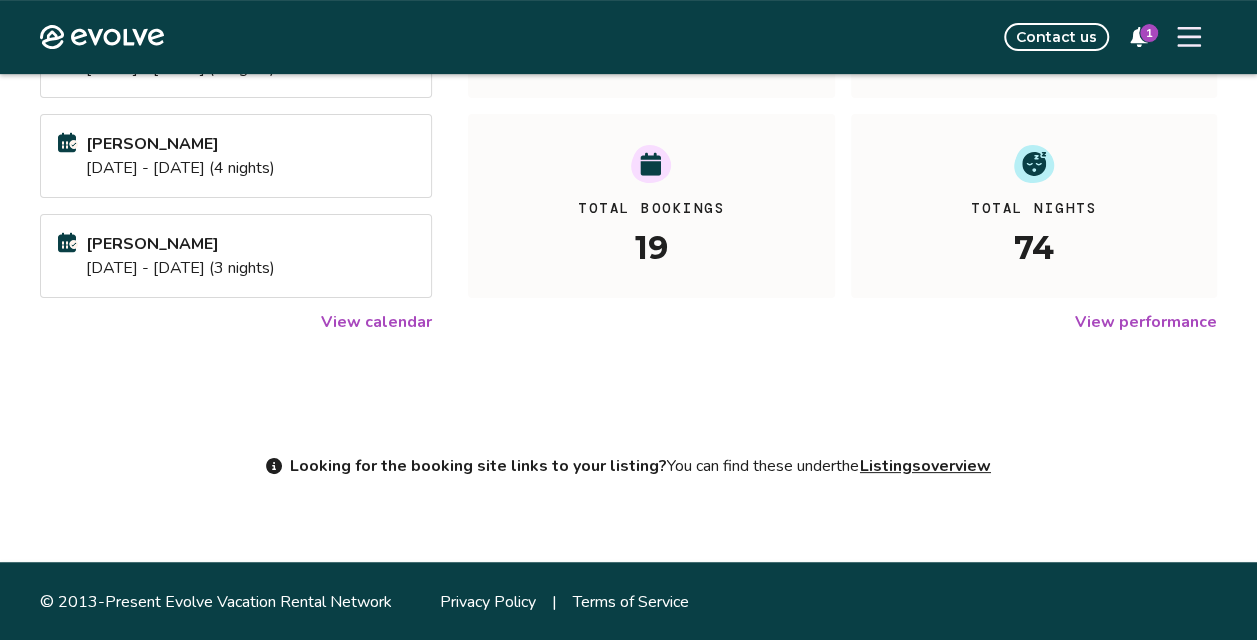 click on "View performance" at bounding box center (1146, 322) 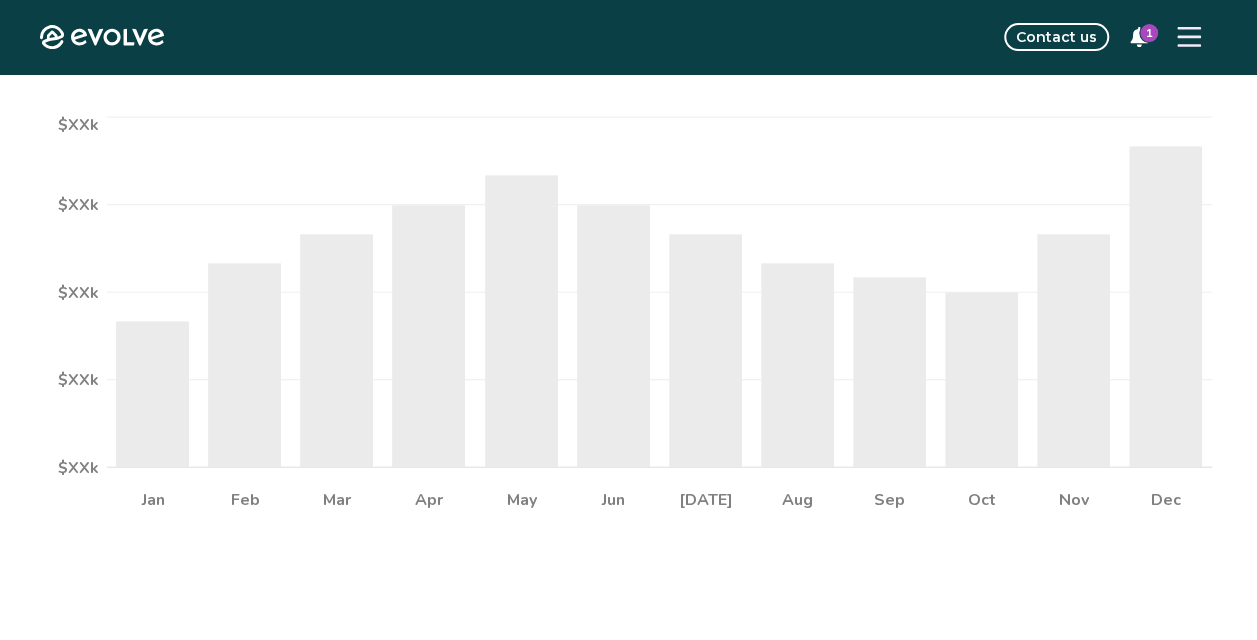 scroll, scrollTop: 0, scrollLeft: 0, axis: both 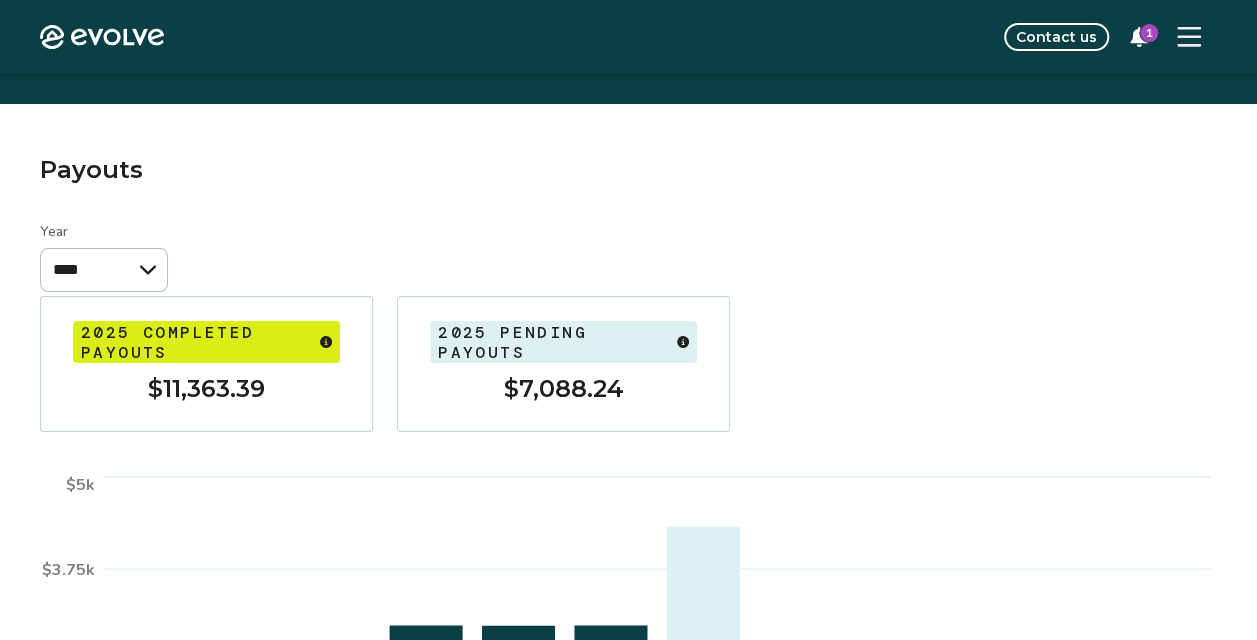 click 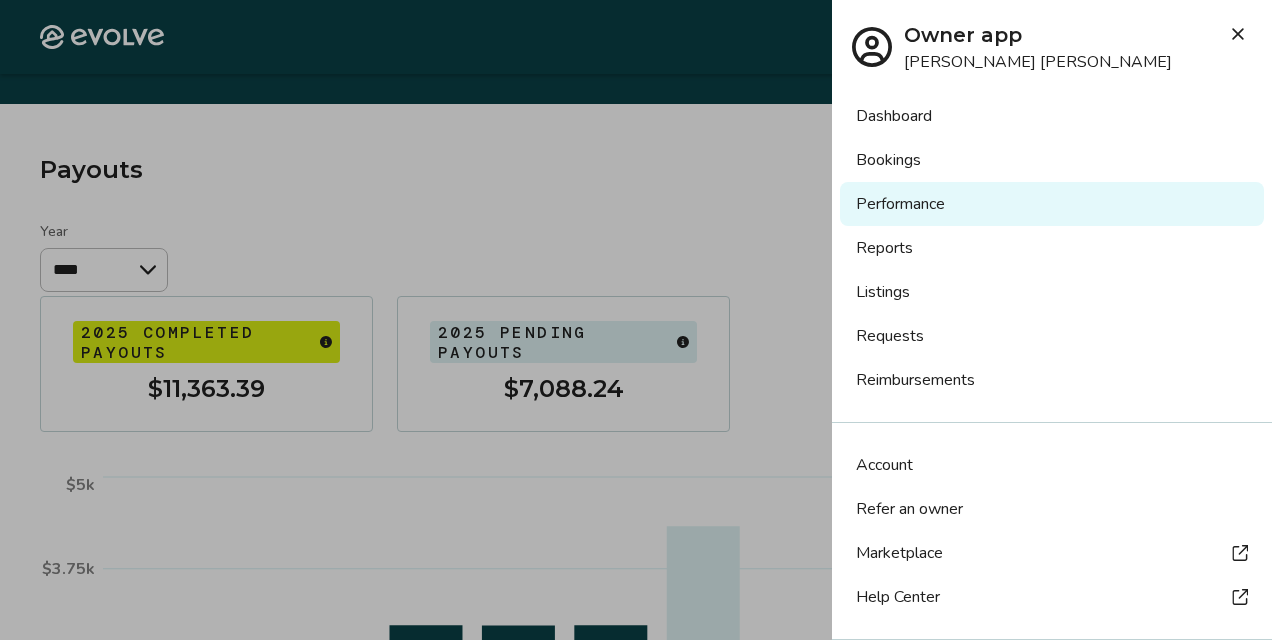 click at bounding box center [636, 320] 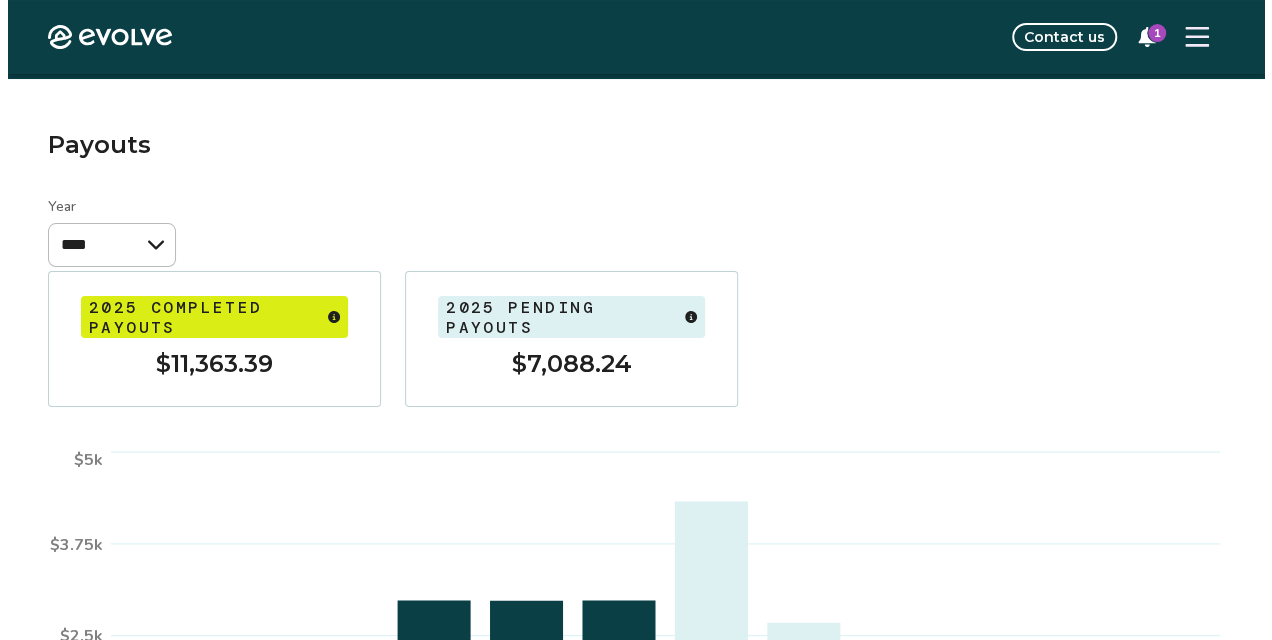 scroll, scrollTop: 0, scrollLeft: 0, axis: both 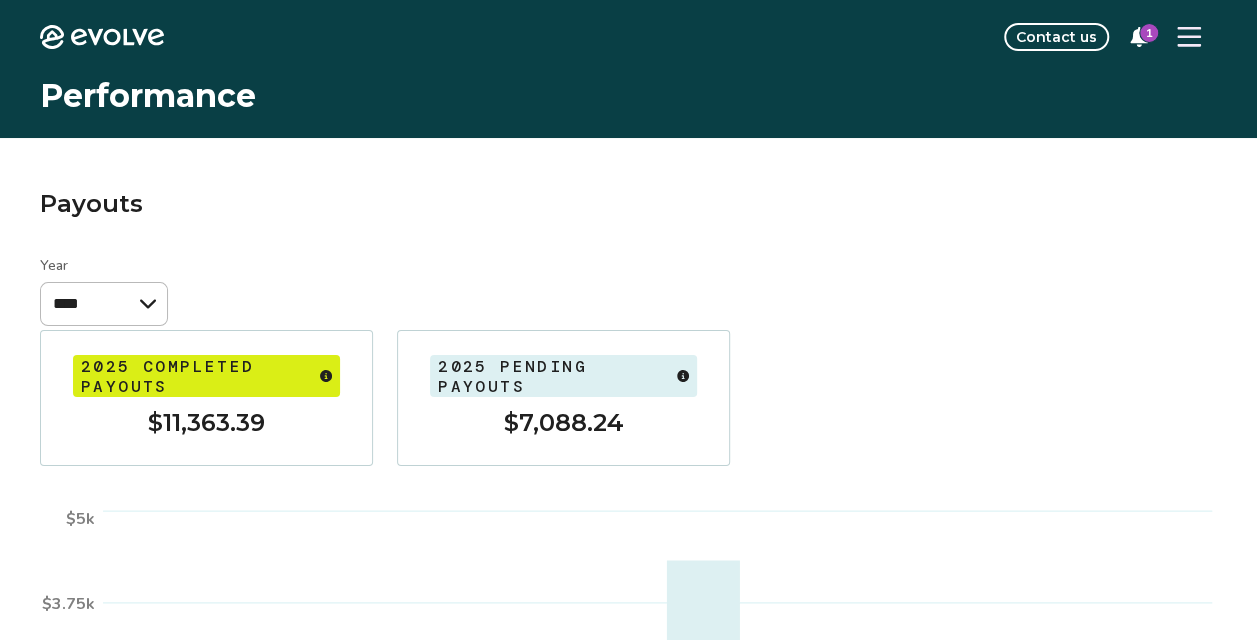 click 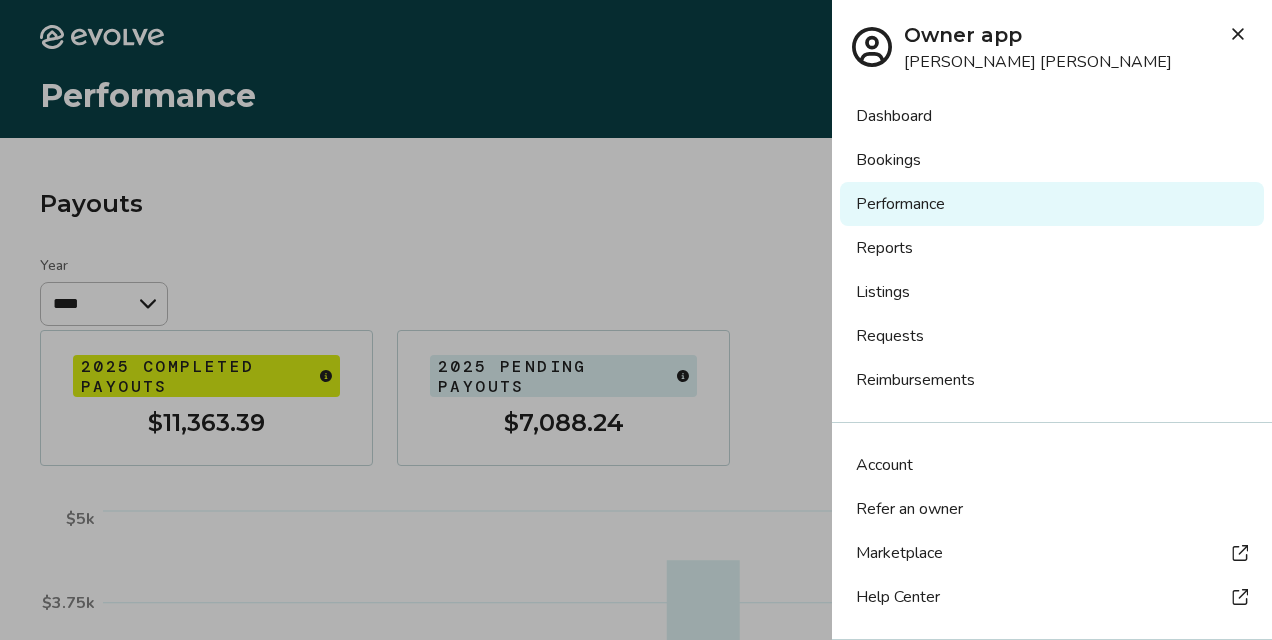 click on "Bookings" at bounding box center (1052, 160) 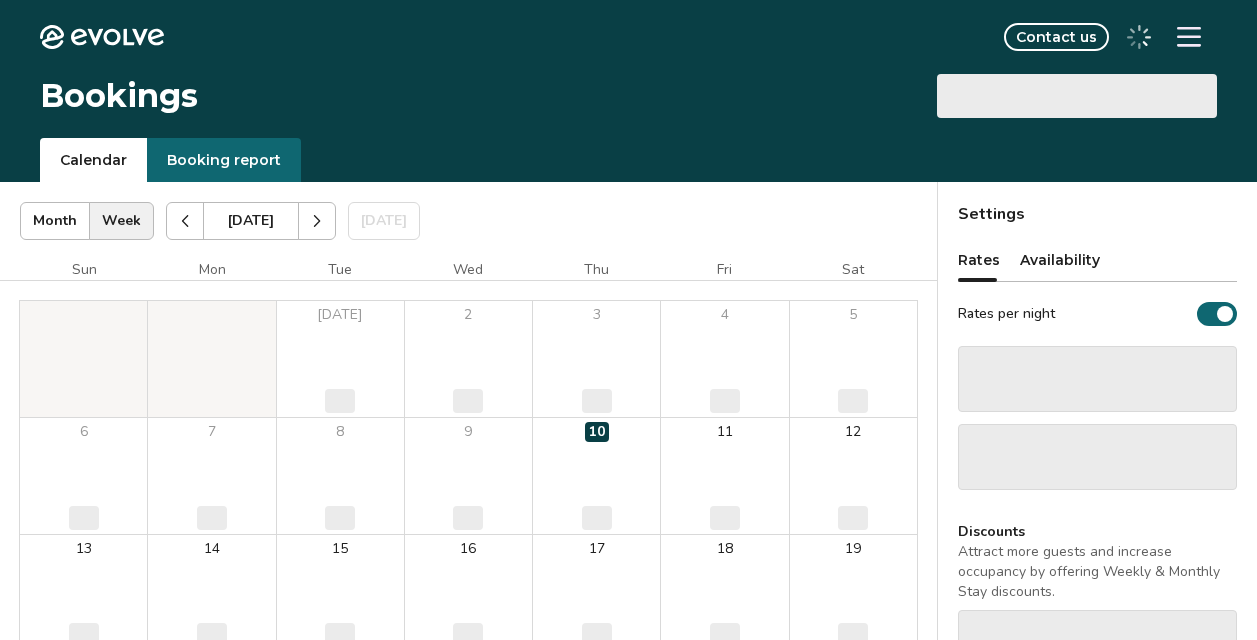 scroll, scrollTop: 0, scrollLeft: 0, axis: both 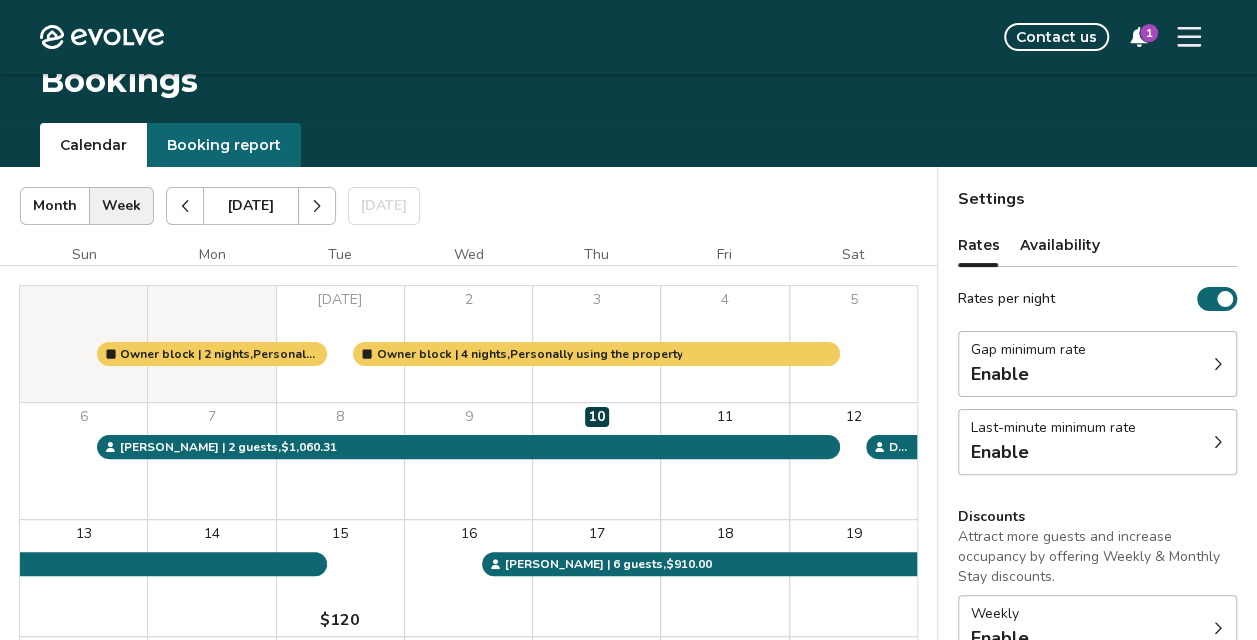 click on "1" at bounding box center (1149, 33) 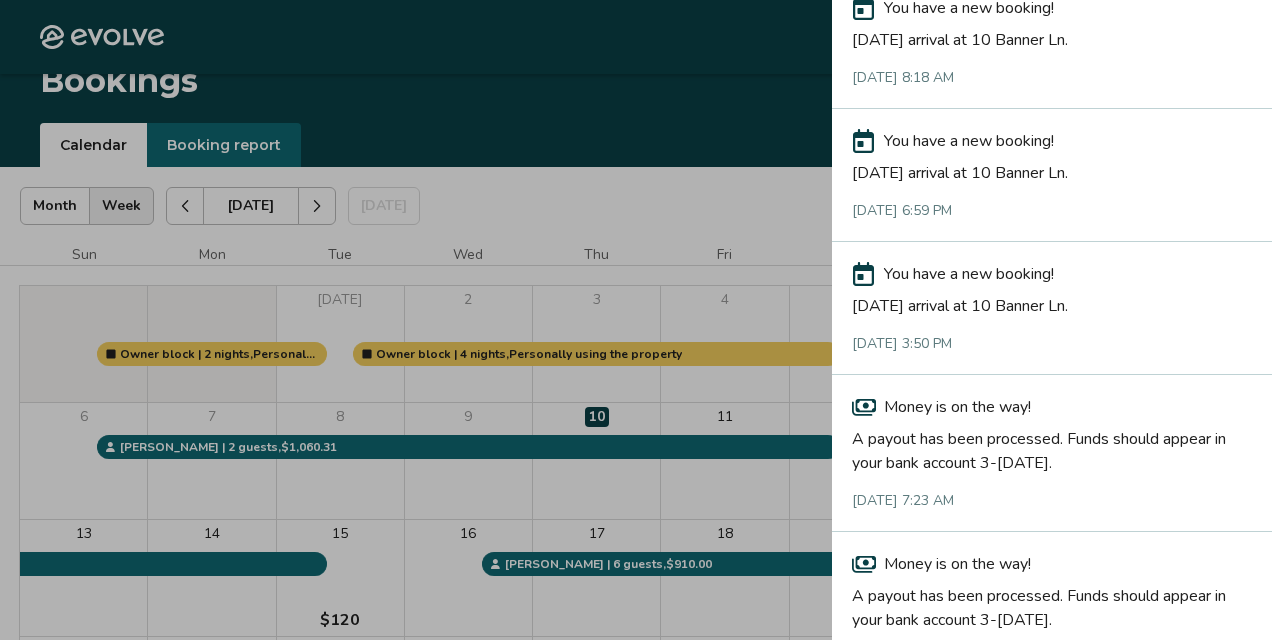 scroll, scrollTop: 468, scrollLeft: 0, axis: vertical 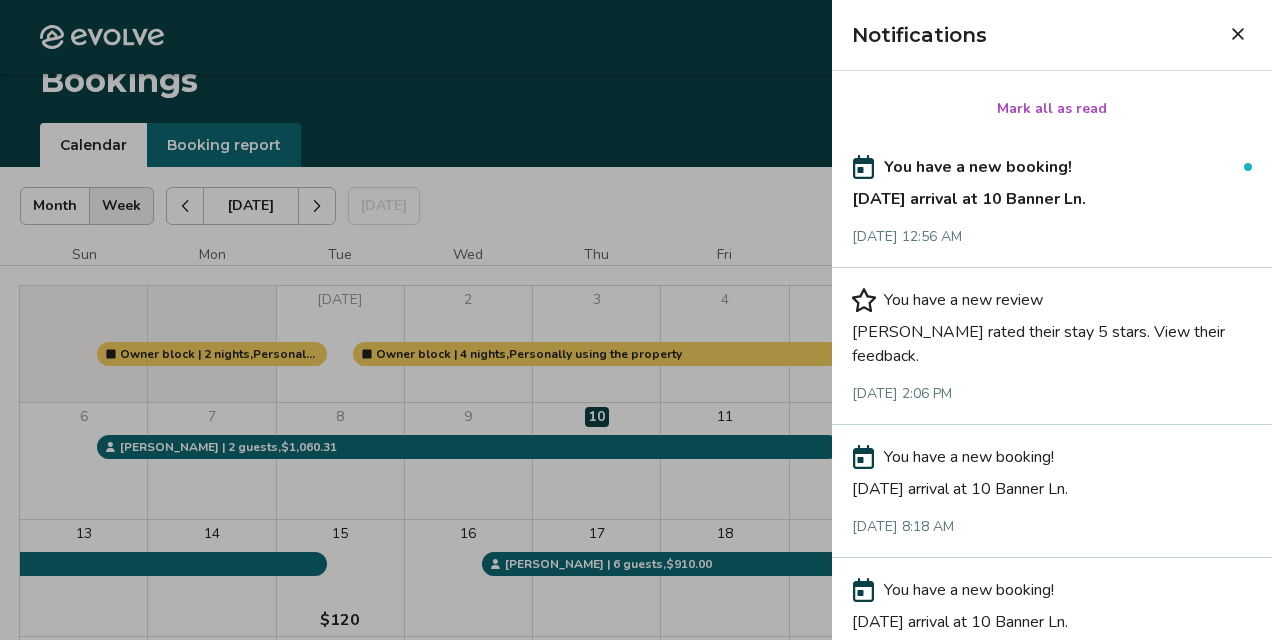 click 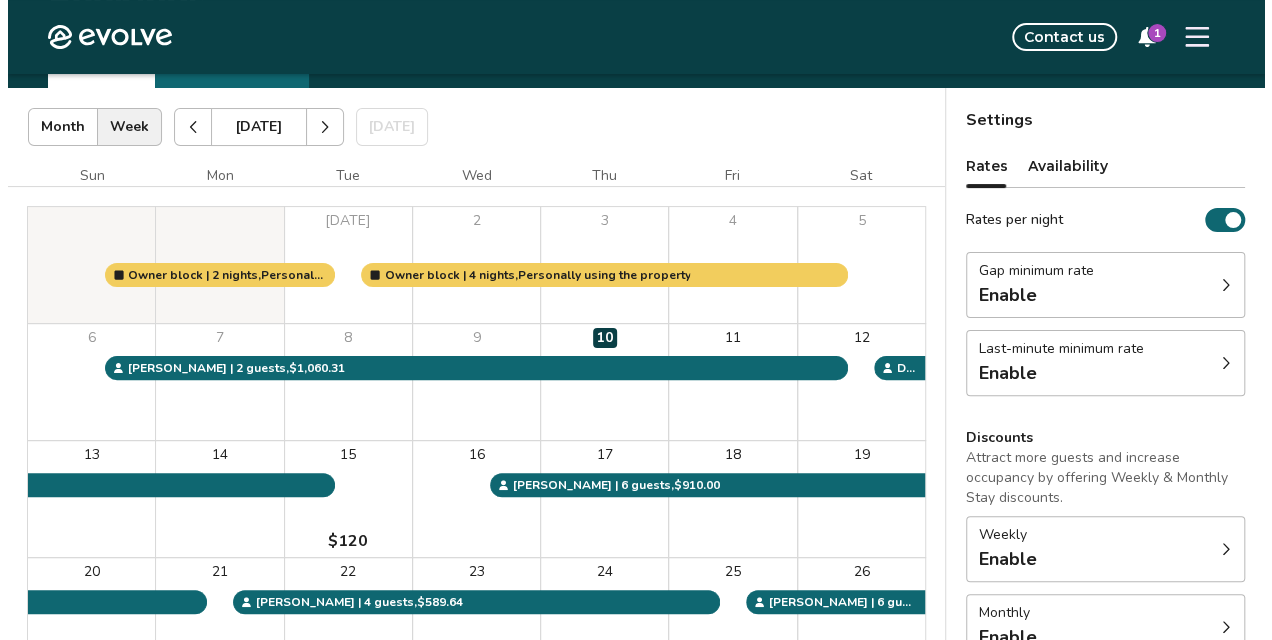 scroll, scrollTop: 0, scrollLeft: 0, axis: both 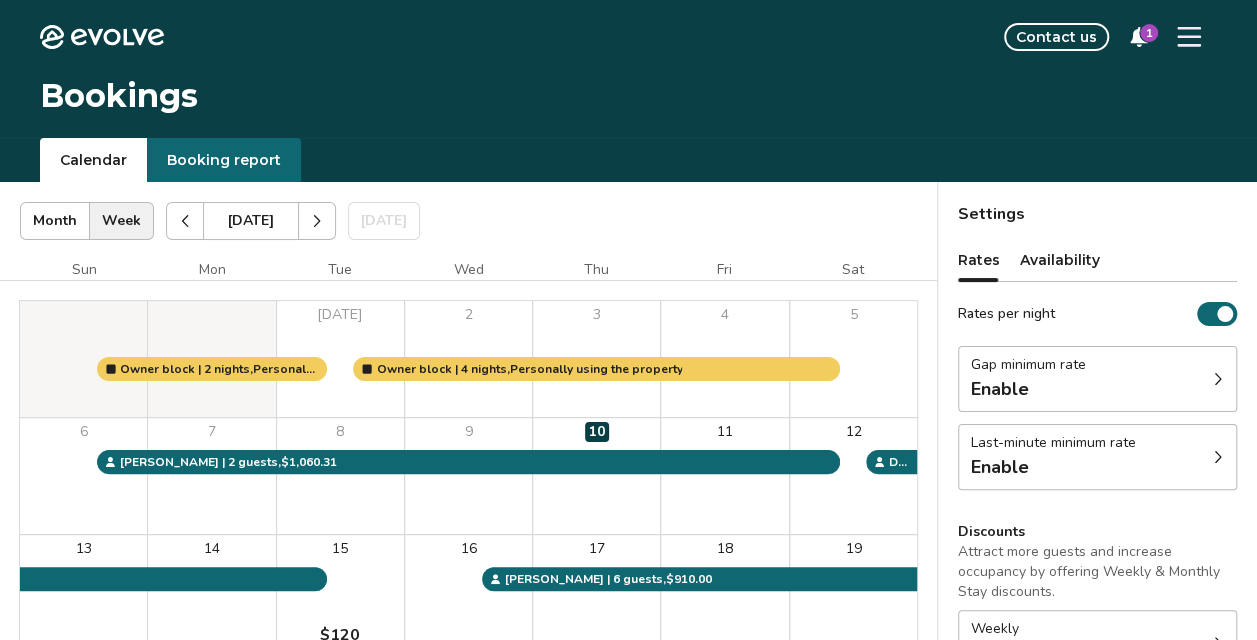 click 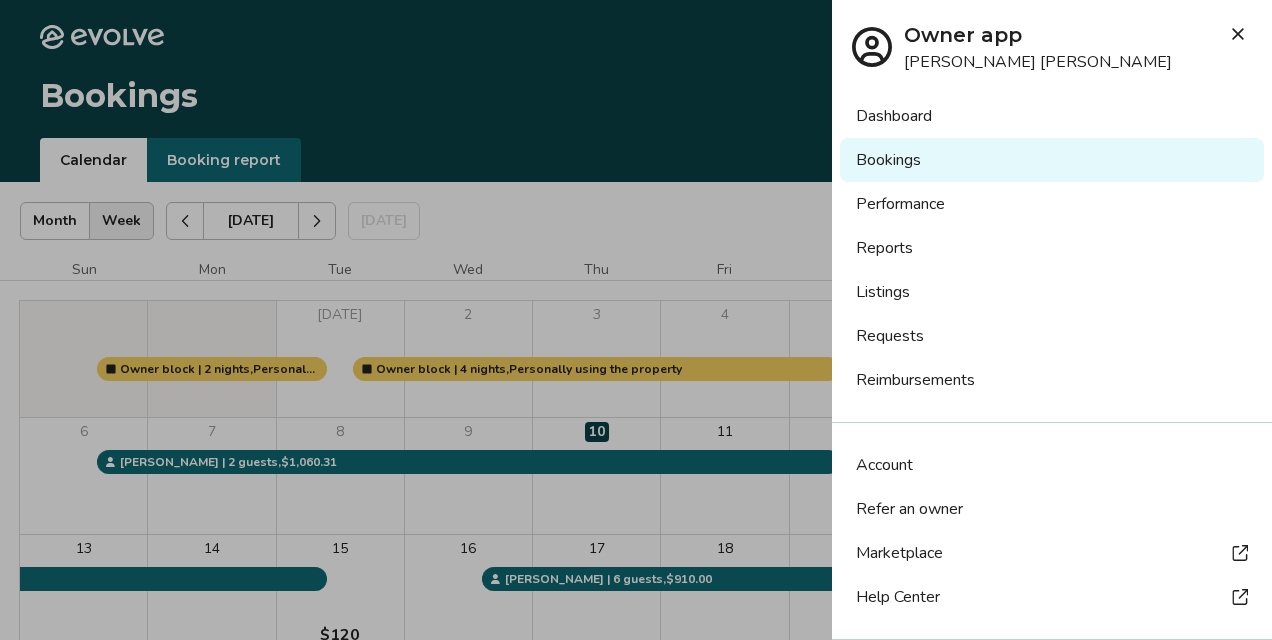 click on "Performance" at bounding box center [1052, 204] 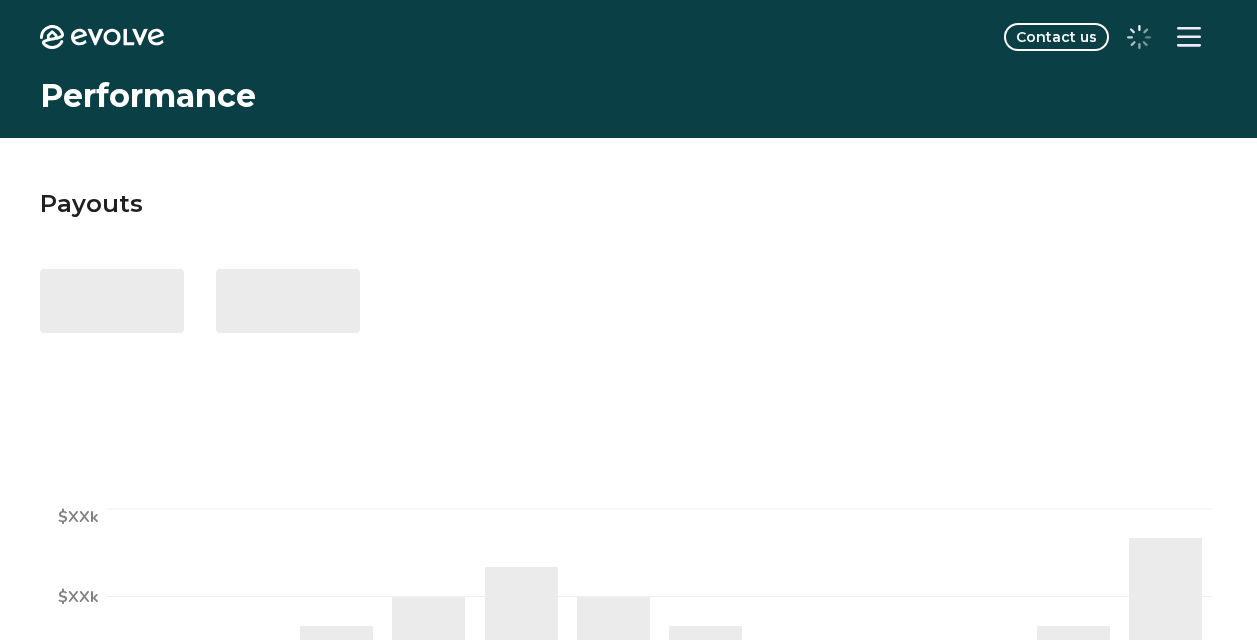 scroll, scrollTop: 0, scrollLeft: 0, axis: both 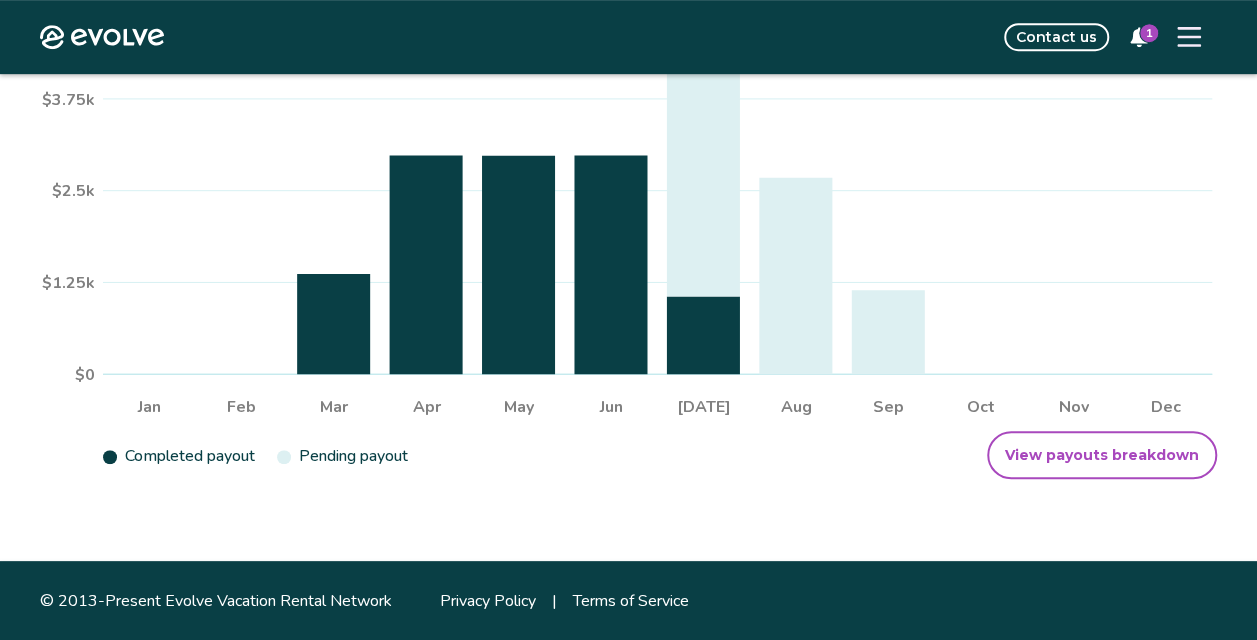 click 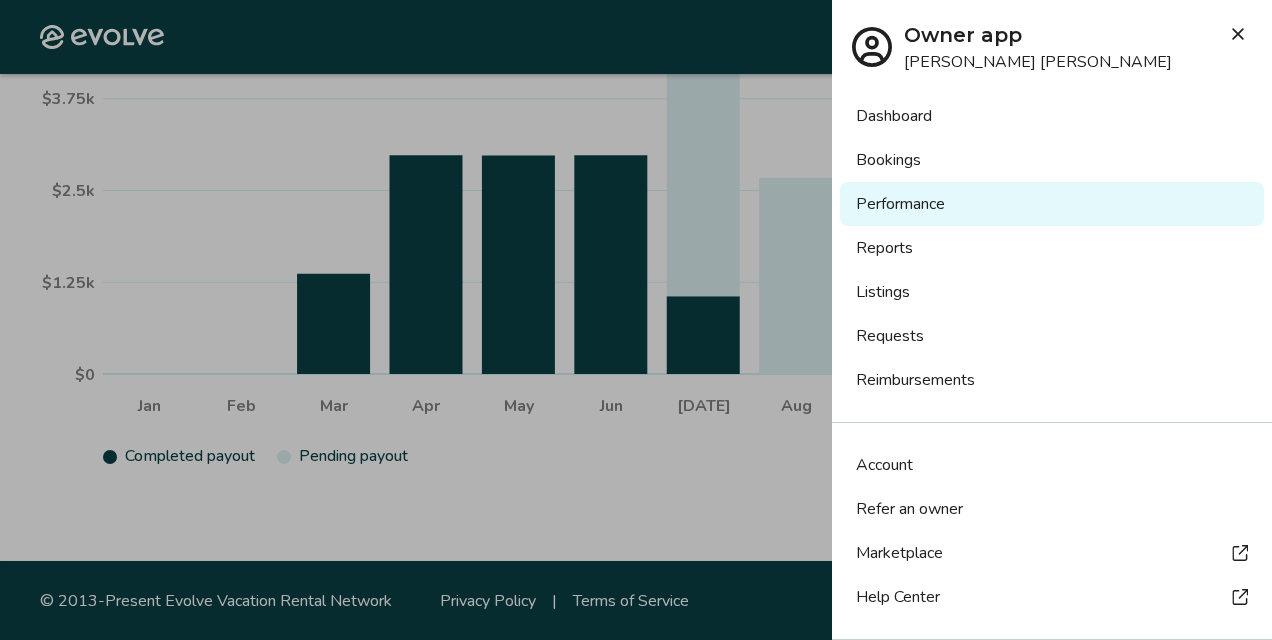 click on "Performance" at bounding box center (1052, 204) 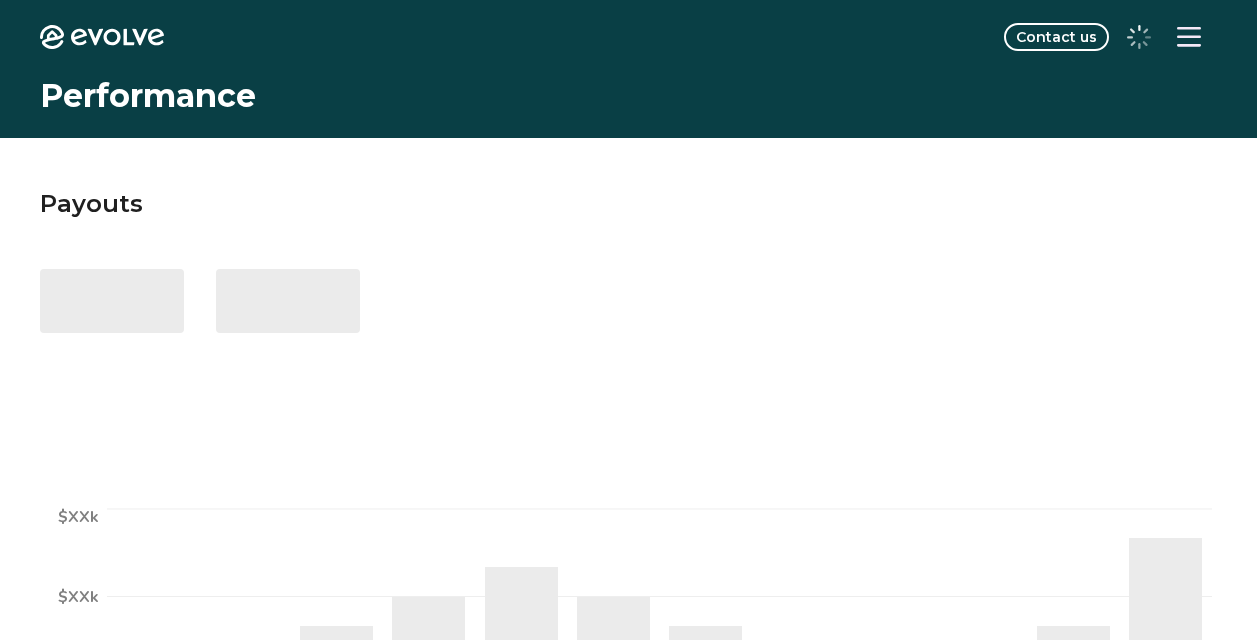 scroll, scrollTop: 0, scrollLeft: 0, axis: both 